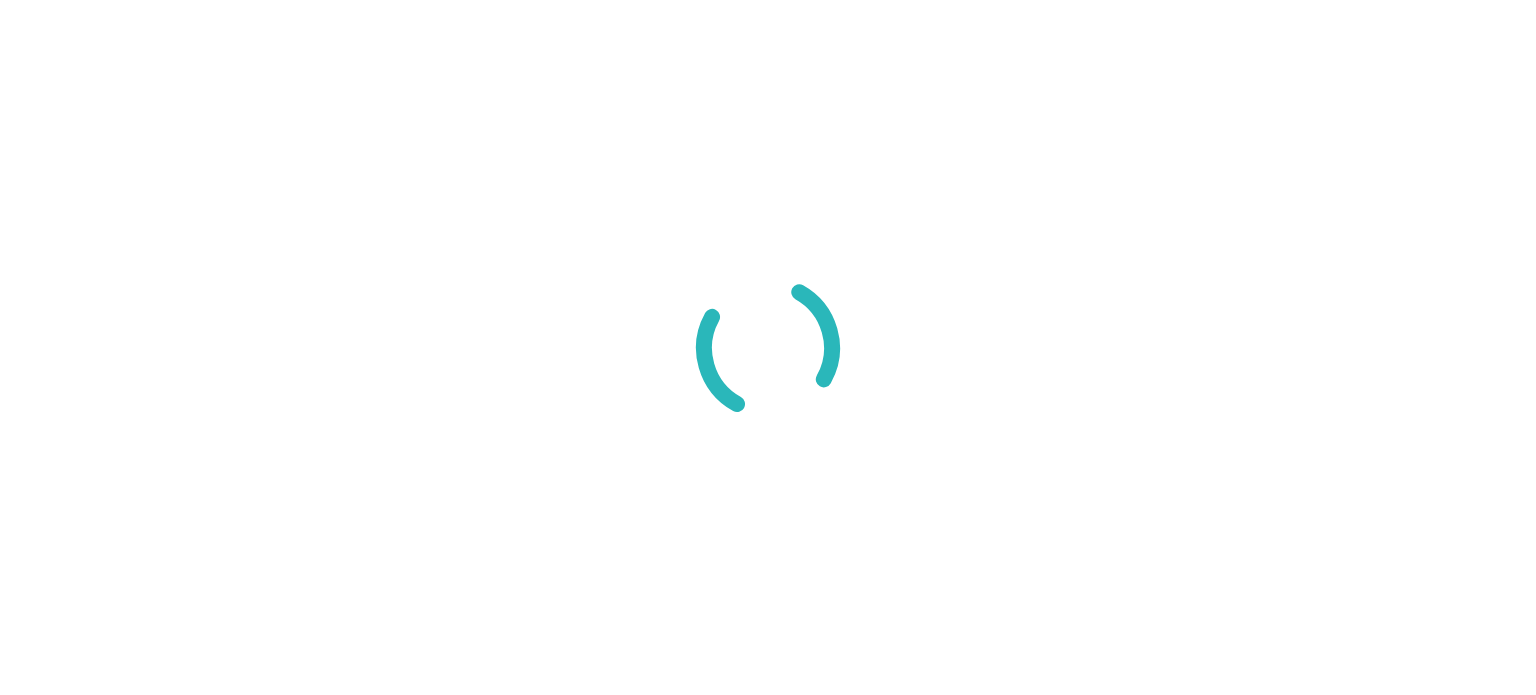 scroll, scrollTop: 0, scrollLeft: 0, axis: both 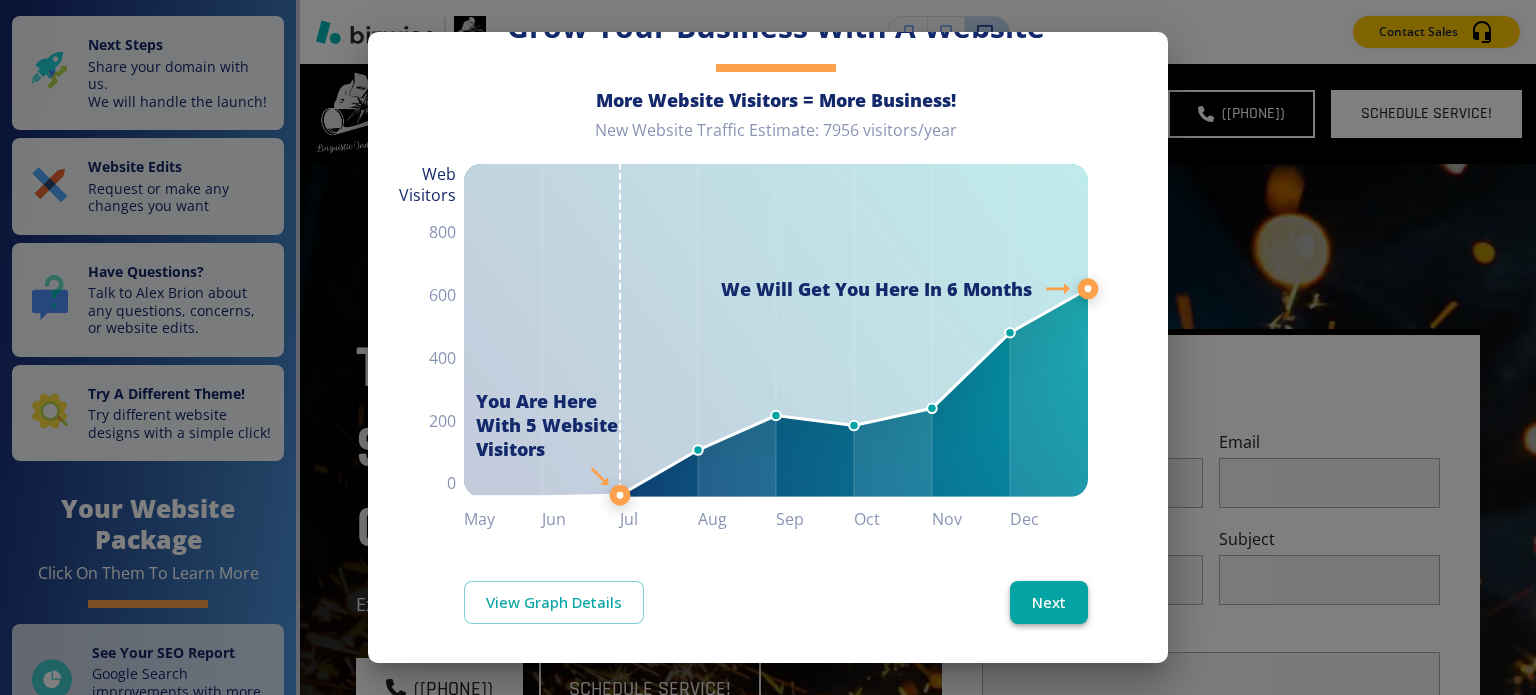 click on "Next" at bounding box center (1049, 602) 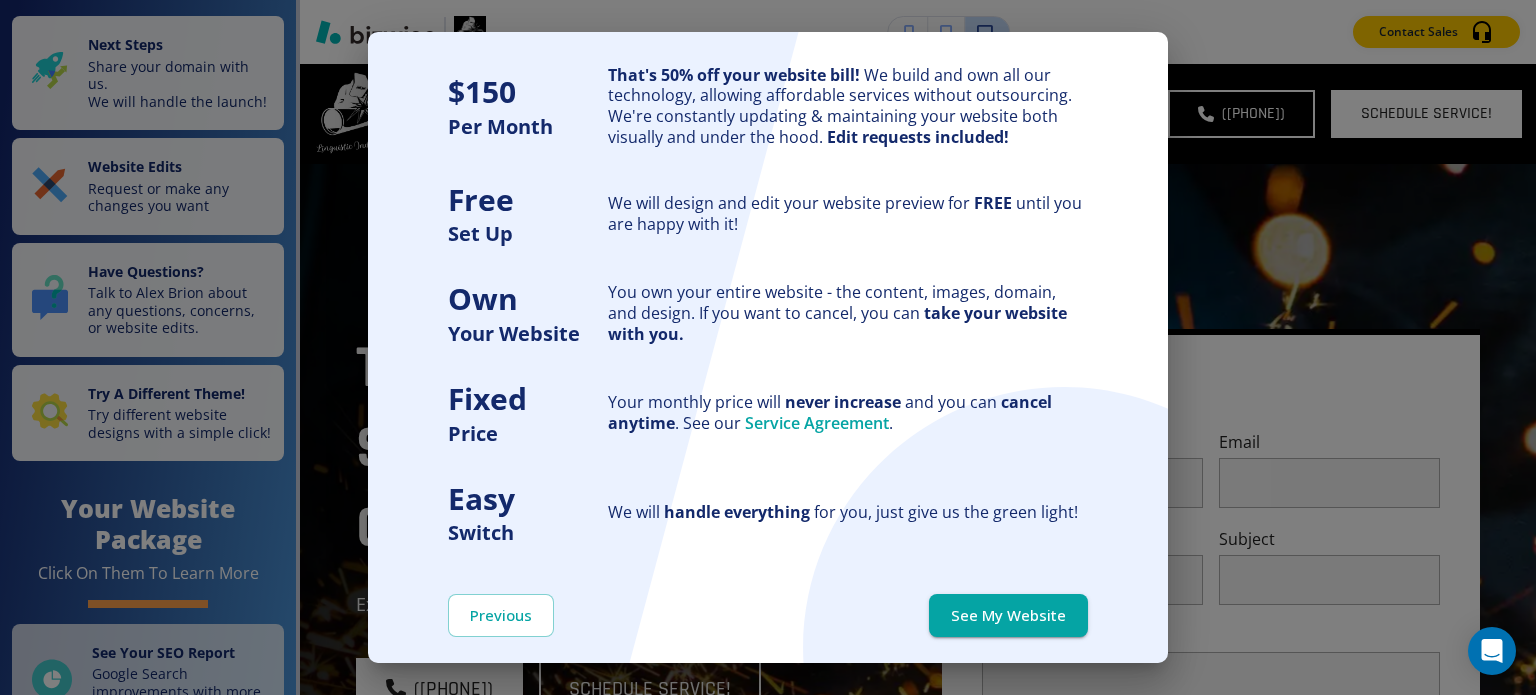 scroll, scrollTop: 0, scrollLeft: 0, axis: both 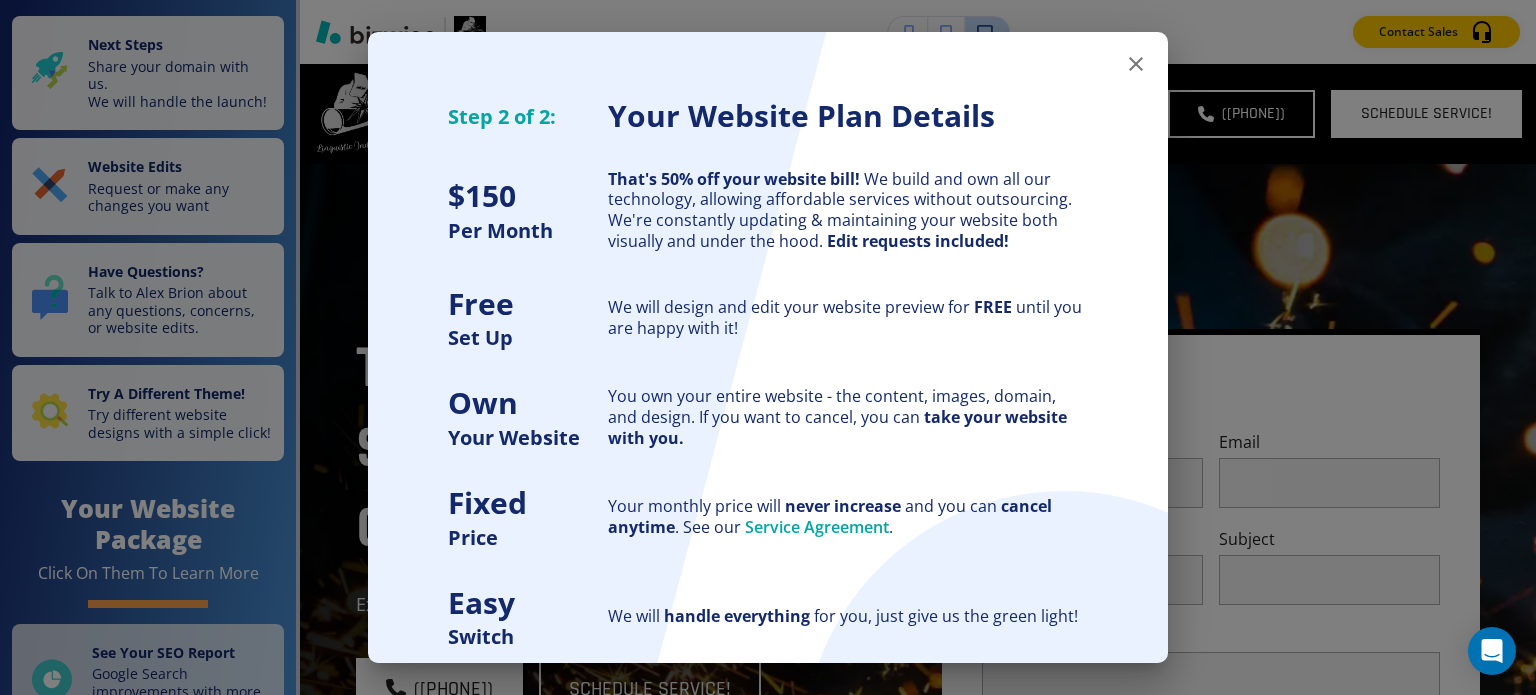 click on "Step 2 of 2: Your Website Plan Details $ 150 Per Month That's 50% off your website bill! We build and own all our technology, allowing affordable services without outsourcing. We're constantly updating & maintaining your website both visually and under the hood. Edit requests included! Free Set Up We will design and edit your website preview for FREE until you are happy with it! Own Your Website You own your entire website - the content, images, domain, and design. If you want to cancel, you can take your website with you. Fixed Price Your monthly price will never increase and you can cancel anytime . See our Service Agreement . Easy Switch We will handle everything for you, just give us the green light!" at bounding box center (768, 325) 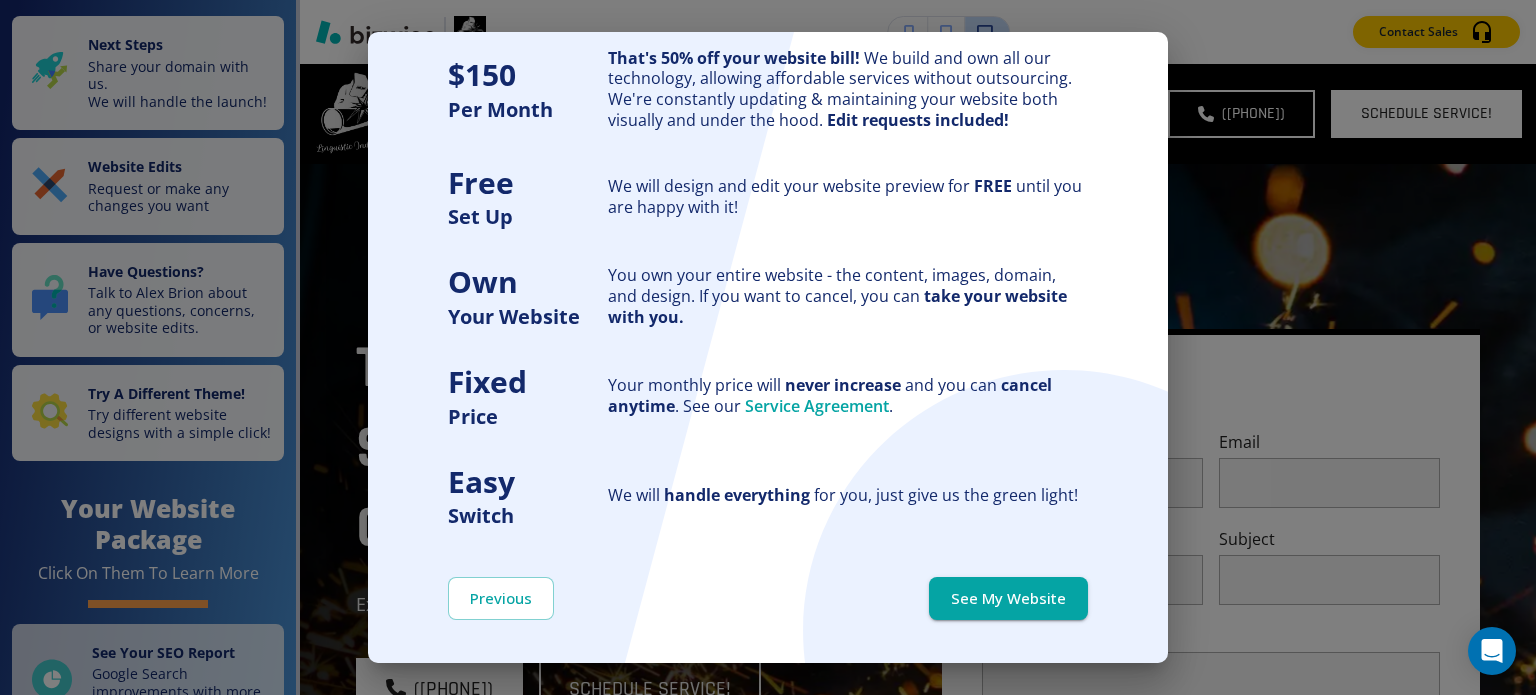 scroll, scrollTop: 125, scrollLeft: 0, axis: vertical 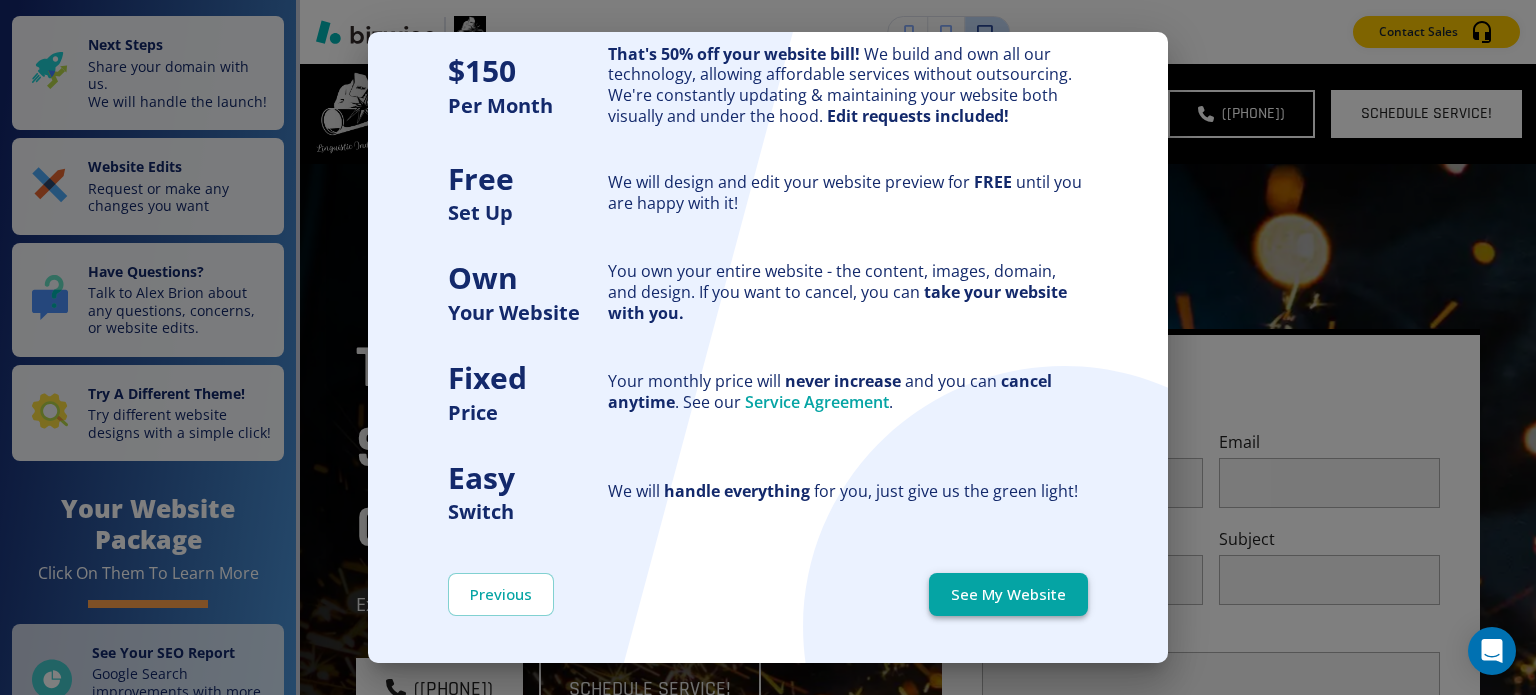 click on "See My Website" at bounding box center (1008, 594) 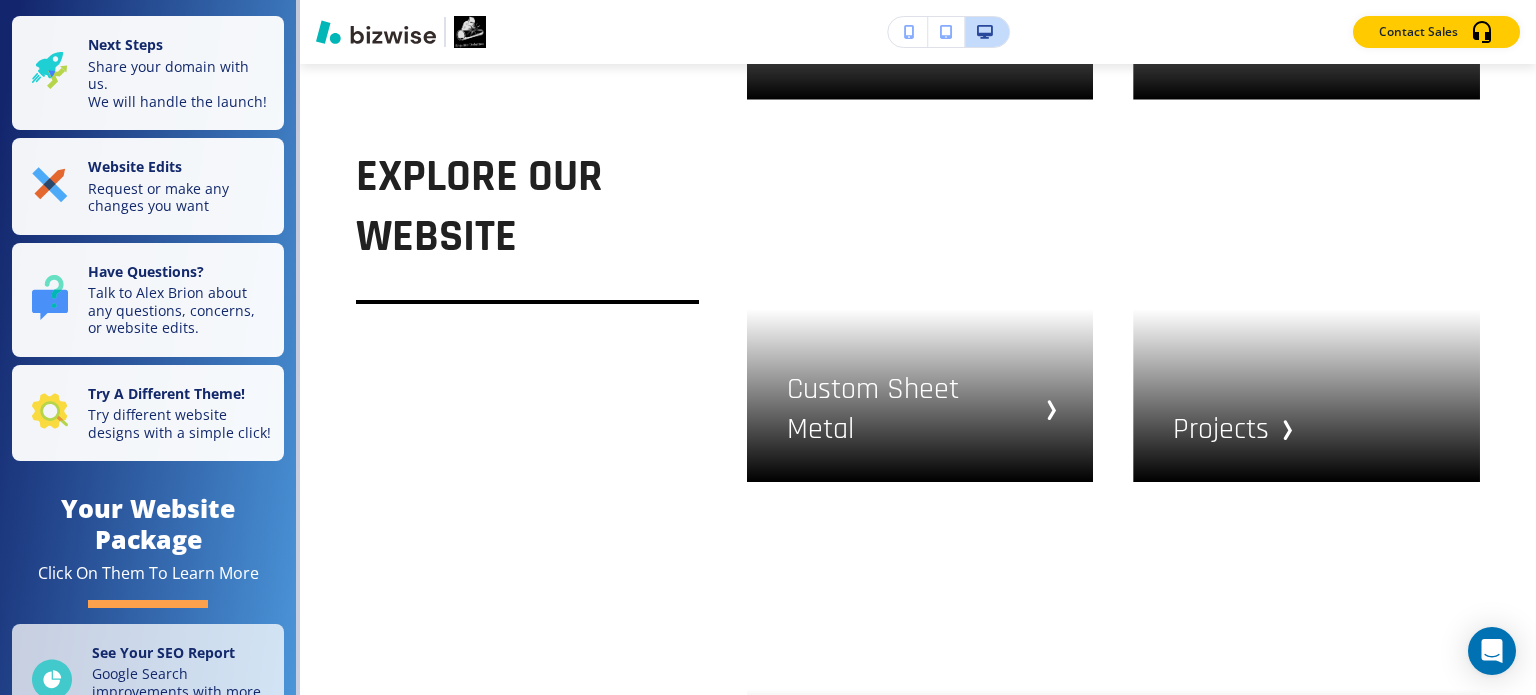 scroll, scrollTop: 6805, scrollLeft: 0, axis: vertical 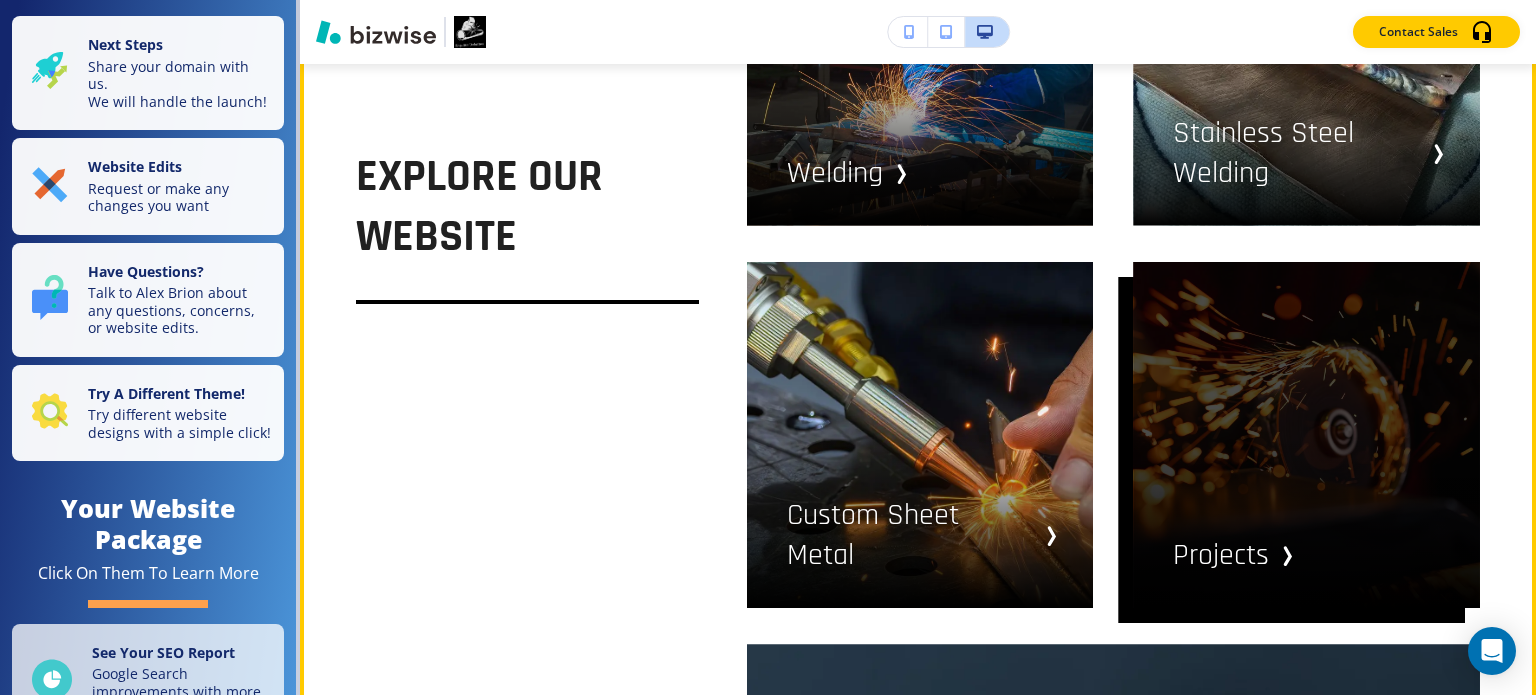 click at bounding box center (920, 52) 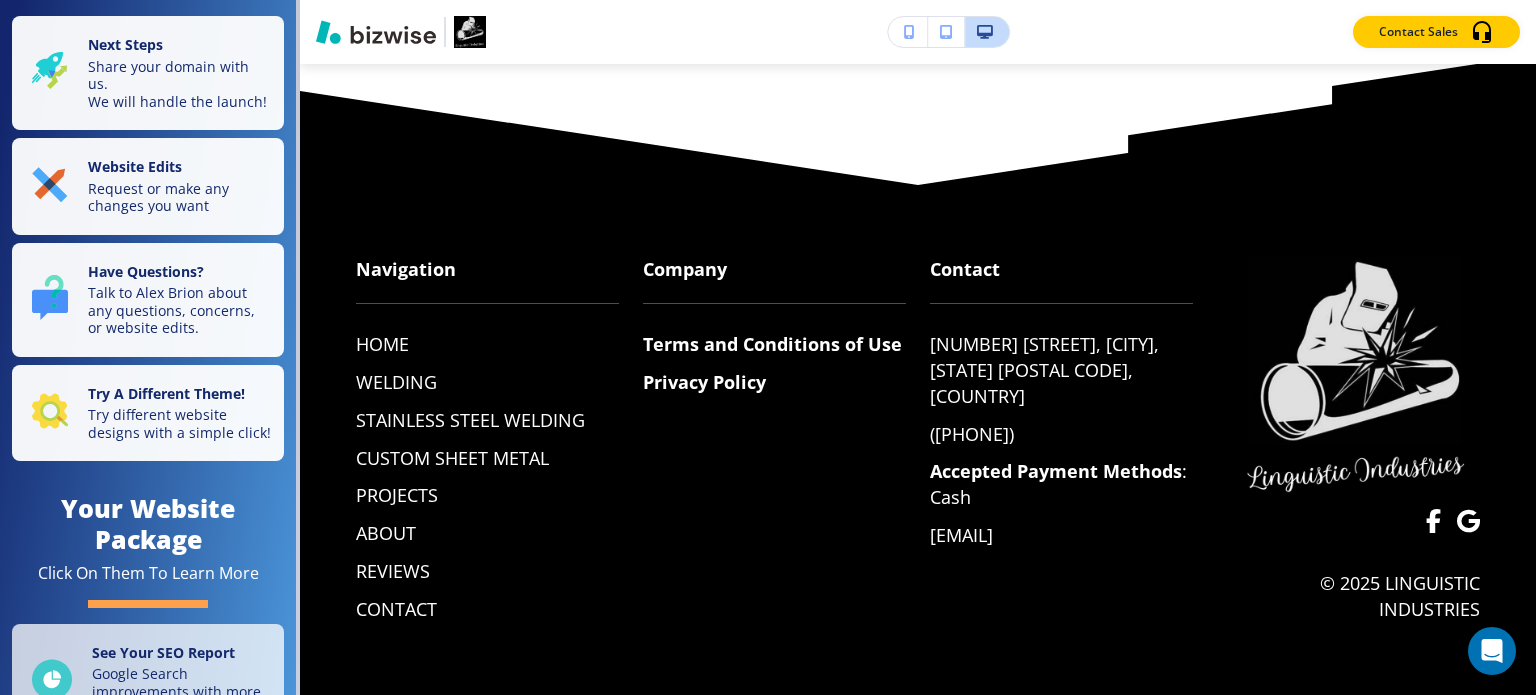scroll, scrollTop: 0, scrollLeft: 0, axis: both 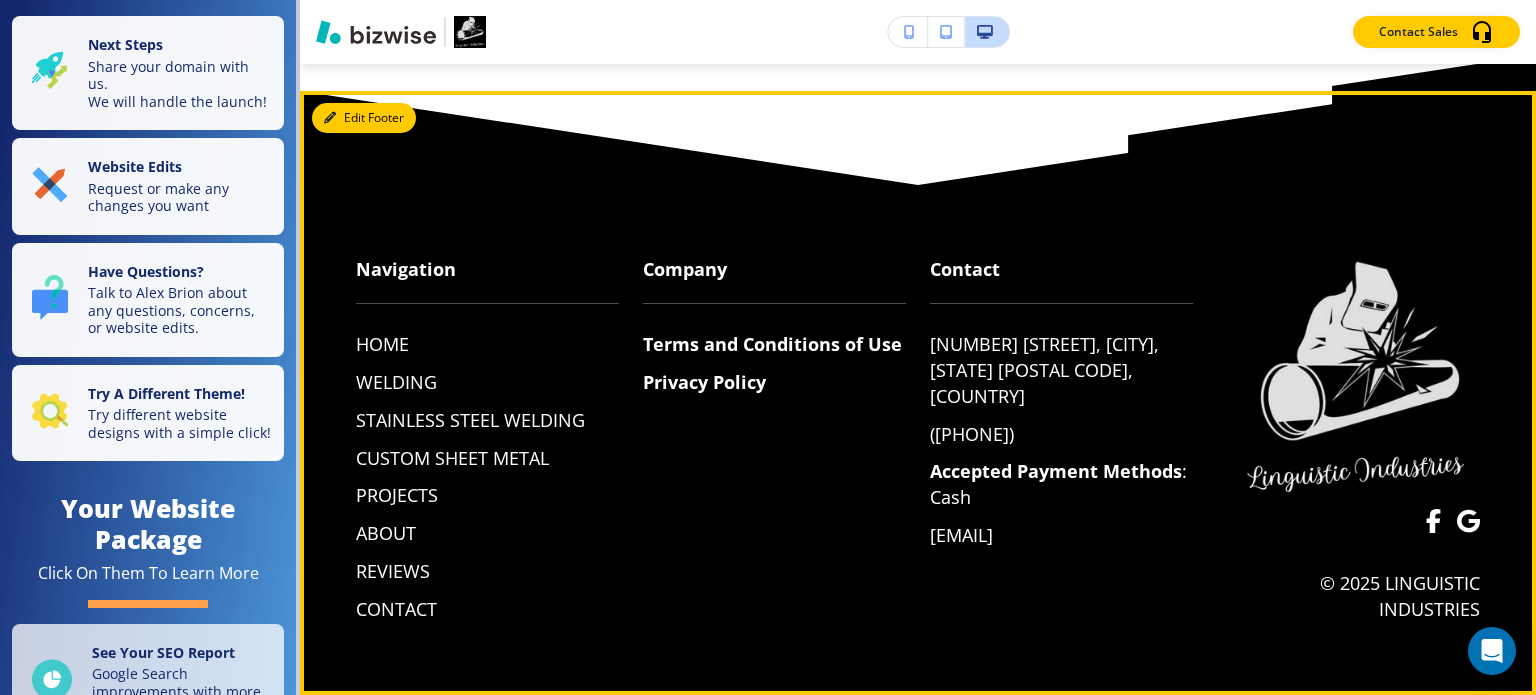 click on "Edit Footer" at bounding box center (0, 0) 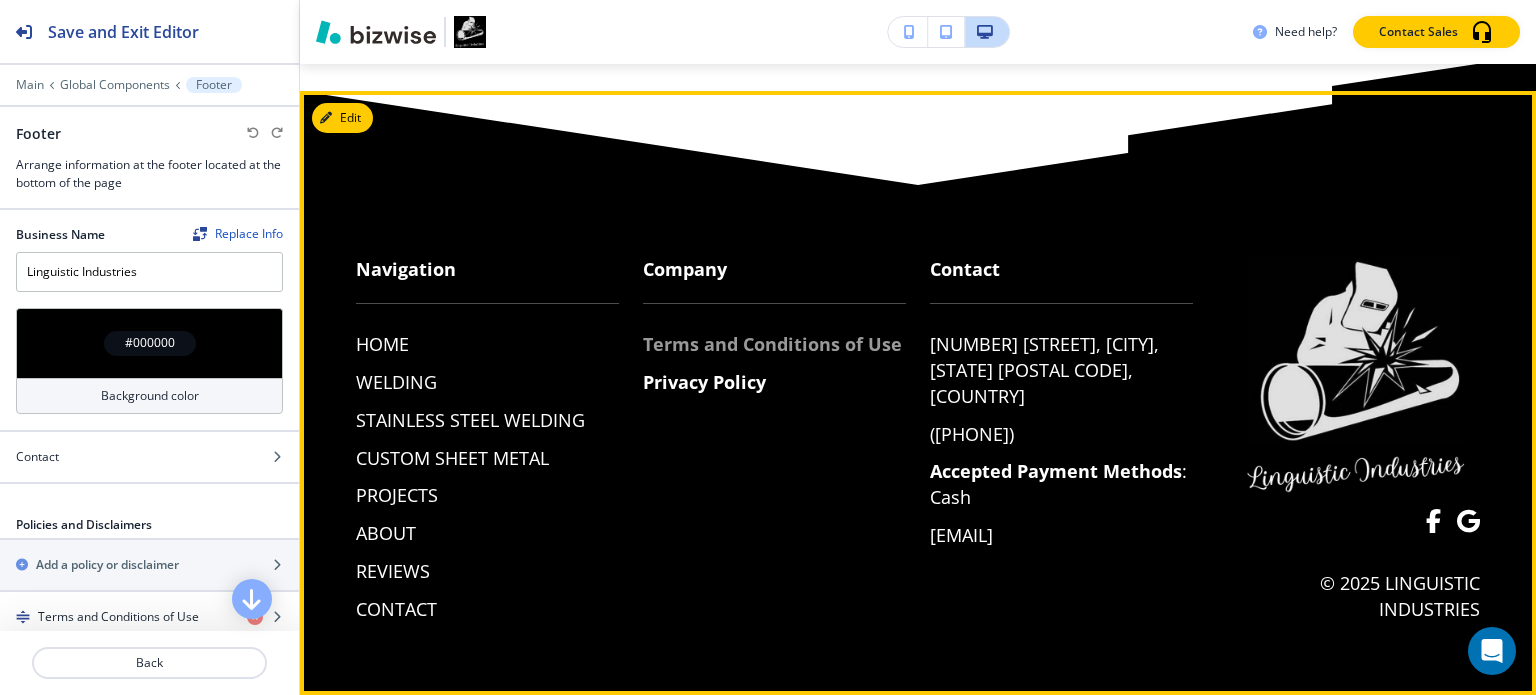 click on "Terms and Conditions of Use" at bounding box center (772, 344) 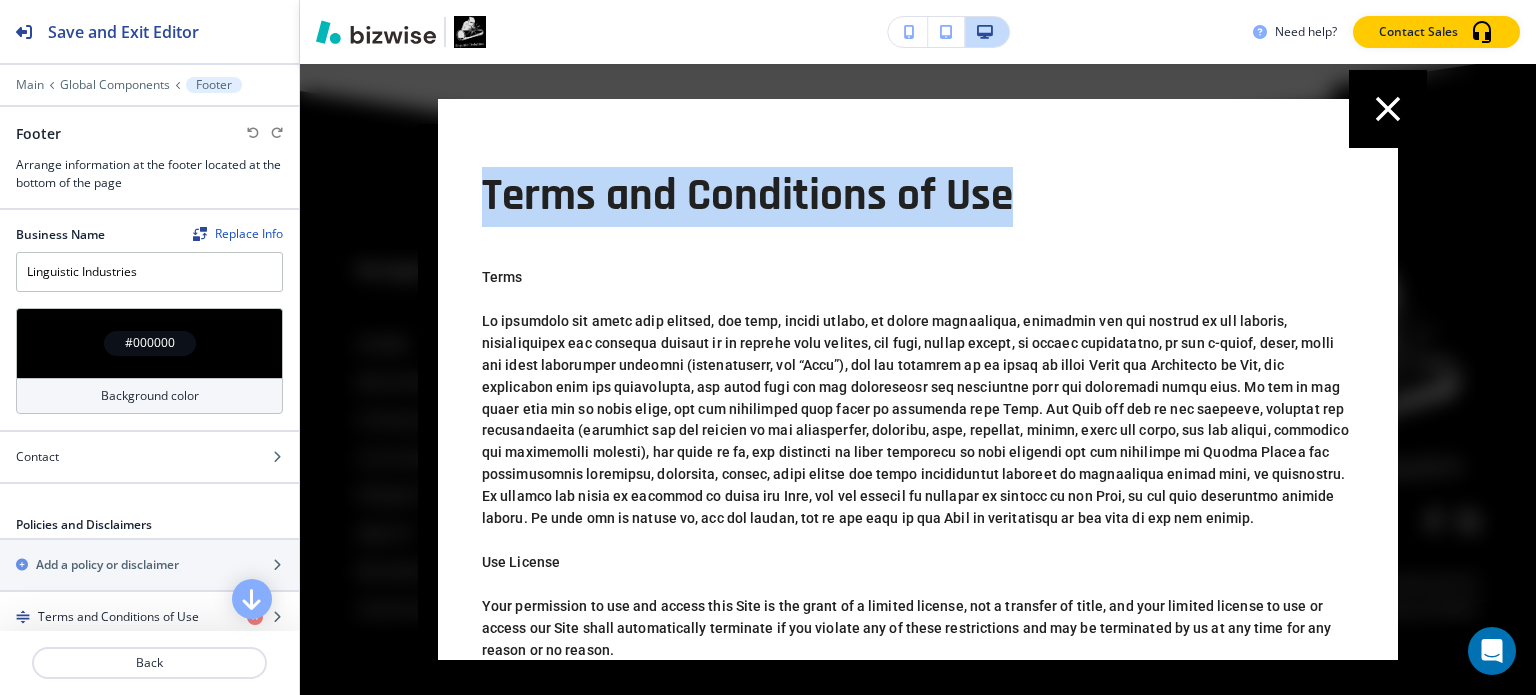 drag, startPoint x: 1399, startPoint y: 162, endPoint x: 1396, endPoint y: 203, distance: 41.109608 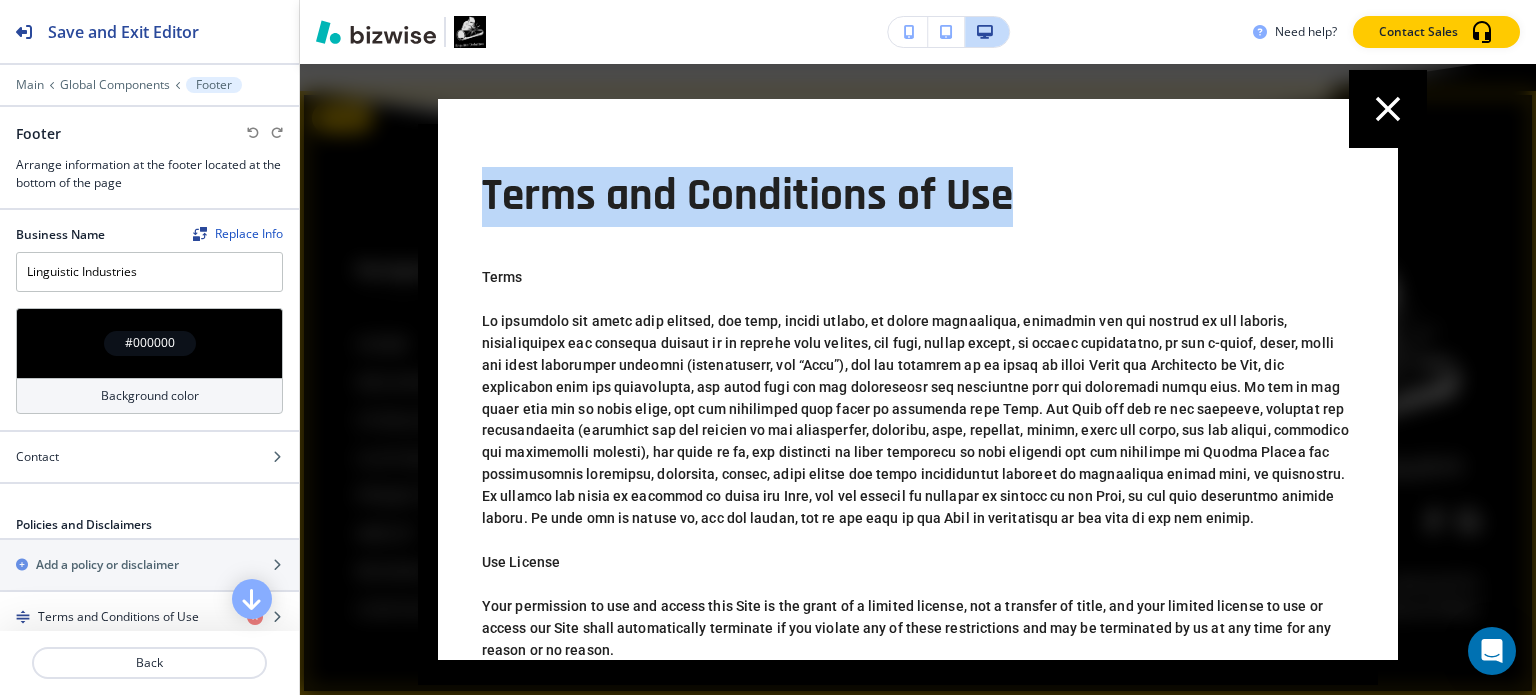 click on "Terms and Conditions of Use Terms Use License Your permission to use and access this Site is the grant of a limited license, not a transfer of title, and your limited license to use or access our Site shall automatically terminate if you violate any of these restrictions and may be terminated by us at any time for any reason or no reason. When using or accessing our Site, you may not: modify or copy any material or Services; use the material or Services for any commercial purpose, or for any public display (commercial or non-commercial); attempt to decompile or reverse engineer any software contained on the Site or that supports the Site or any Services; engage in any data mining, data harvesting, data extracting or any other similar activity in relation to this Site, or while using this Site; remove any copyright or other proprietary notations from the material; or transfer the materials to another person or entity or “mirror” the material on any other server. Disclaimer Limitation of Liability Links" at bounding box center (918, 380) 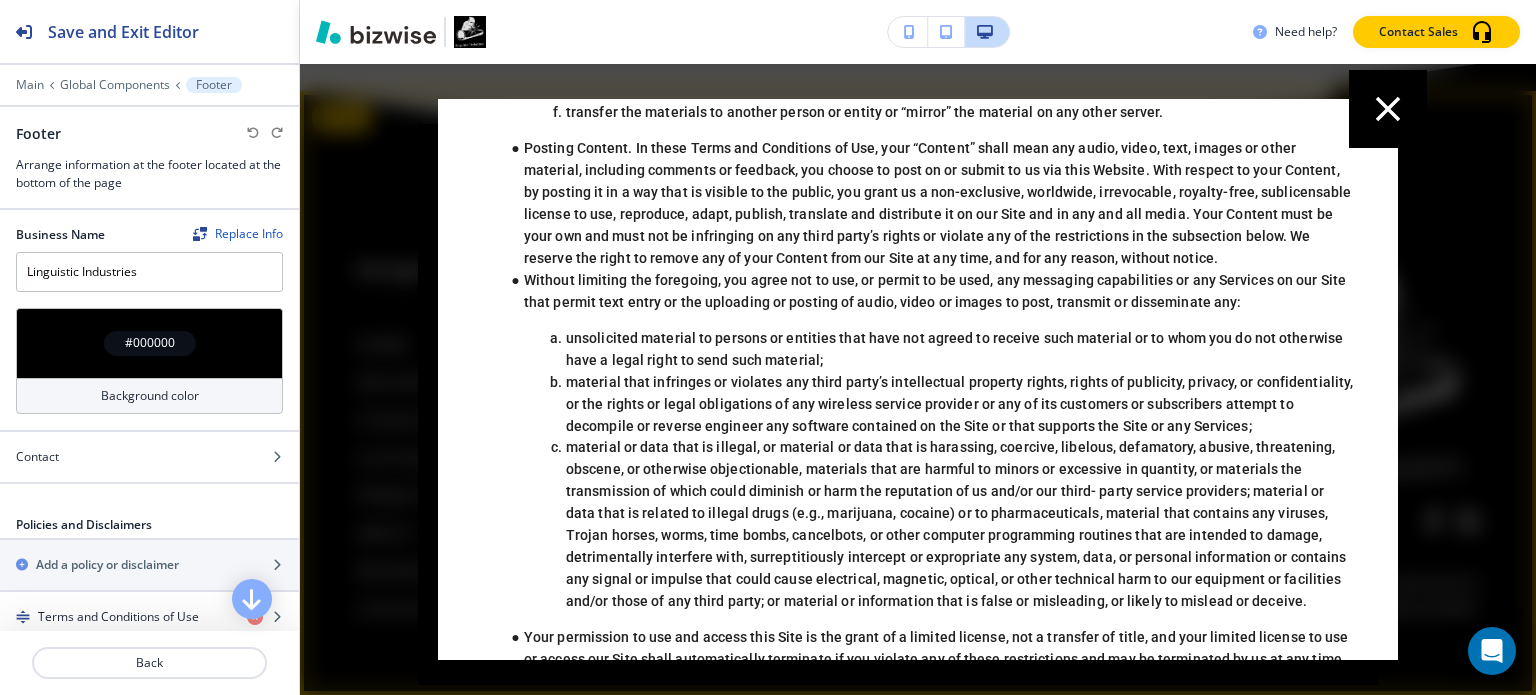 scroll, scrollTop: 761, scrollLeft: 0, axis: vertical 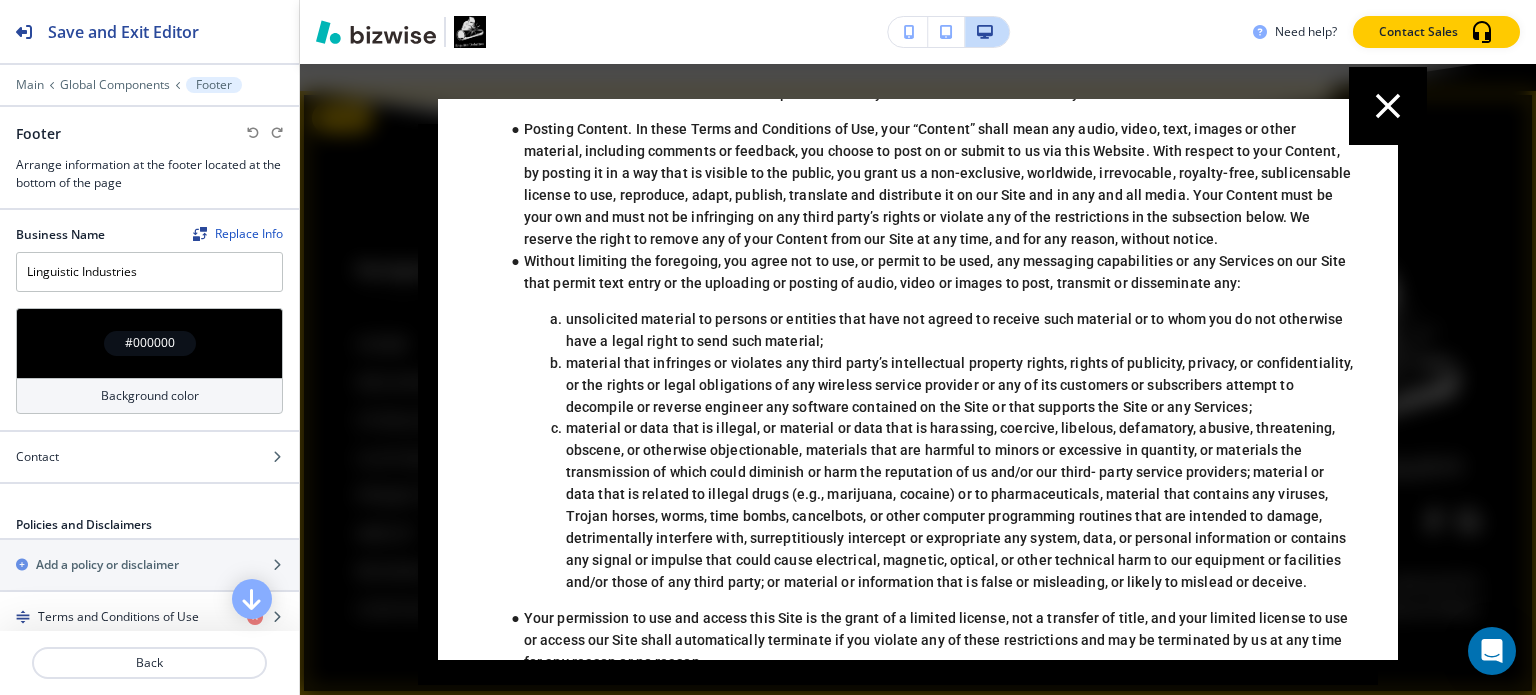 click at bounding box center [1388, 106] 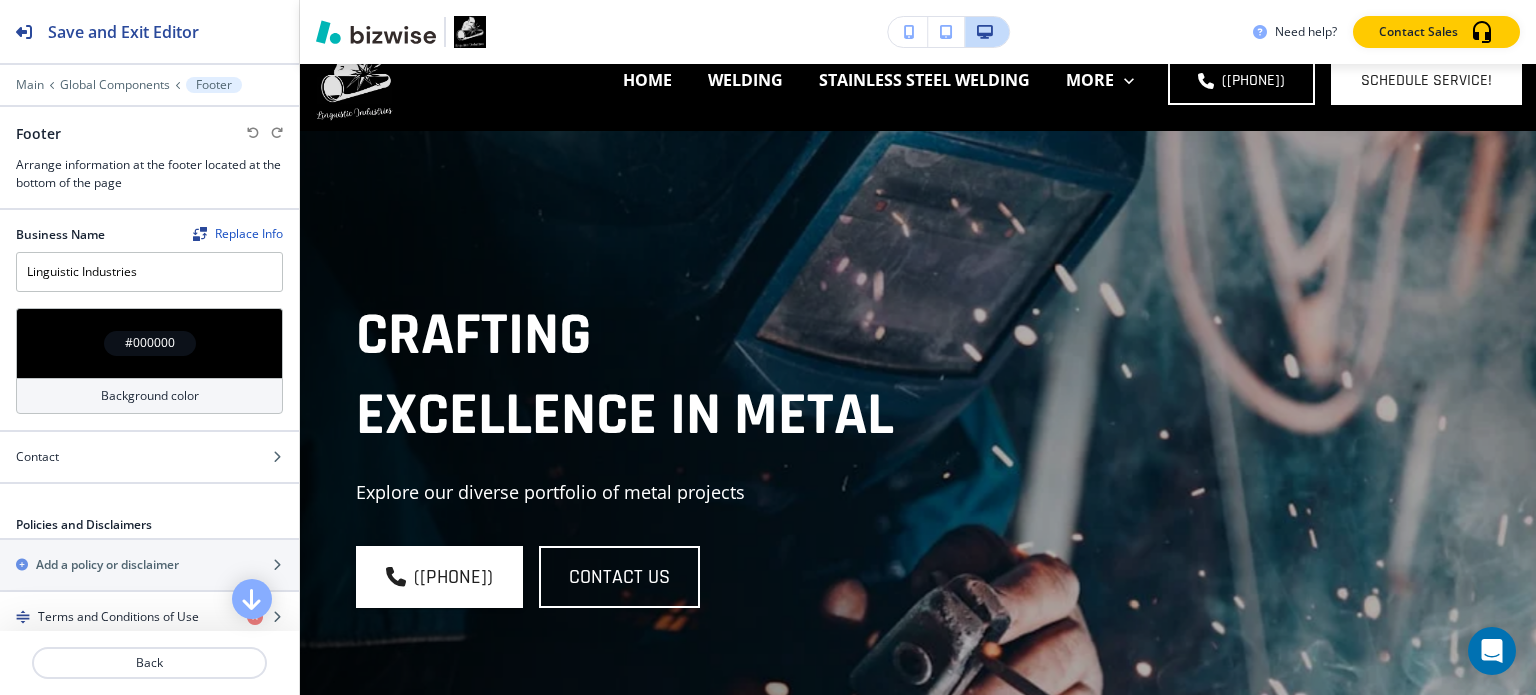 scroll, scrollTop: 0, scrollLeft: 0, axis: both 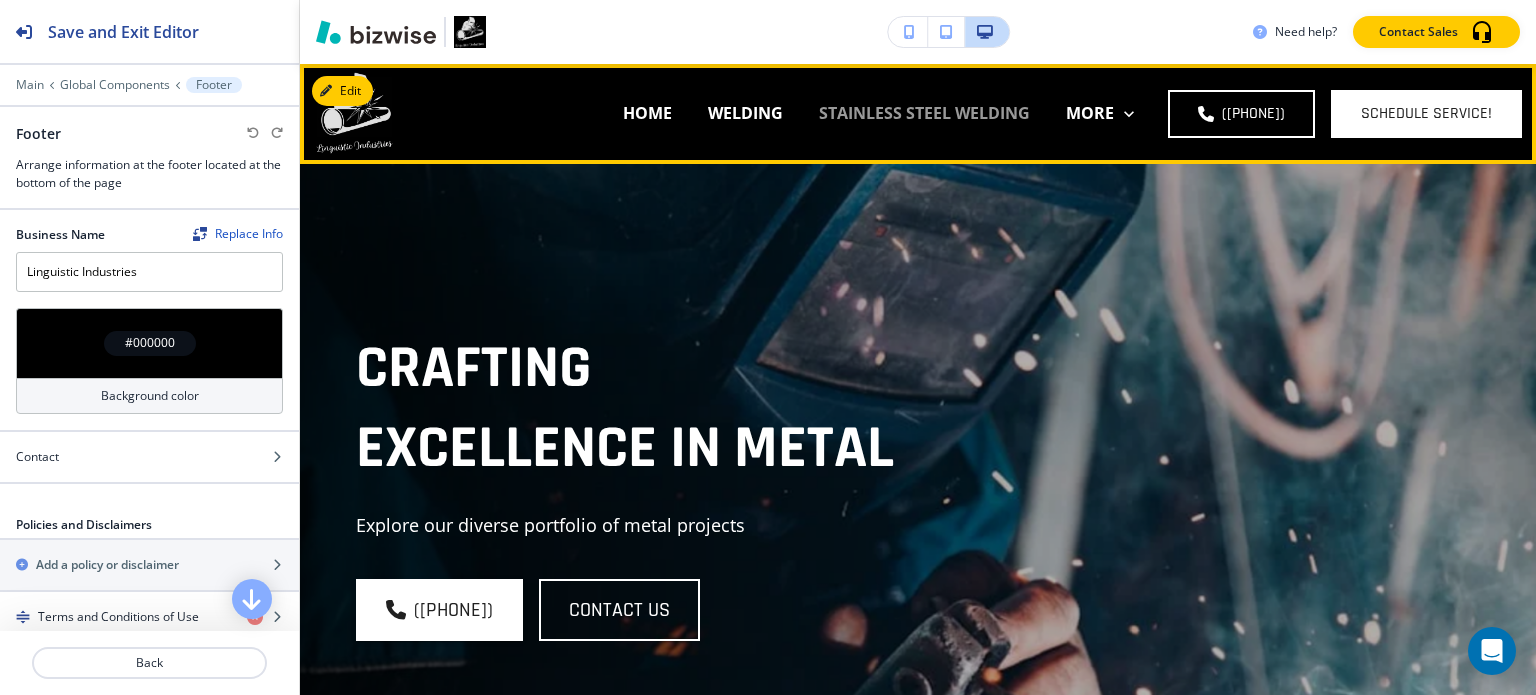 click on "STAINLESS STEEL WELDING" at bounding box center [924, 113] 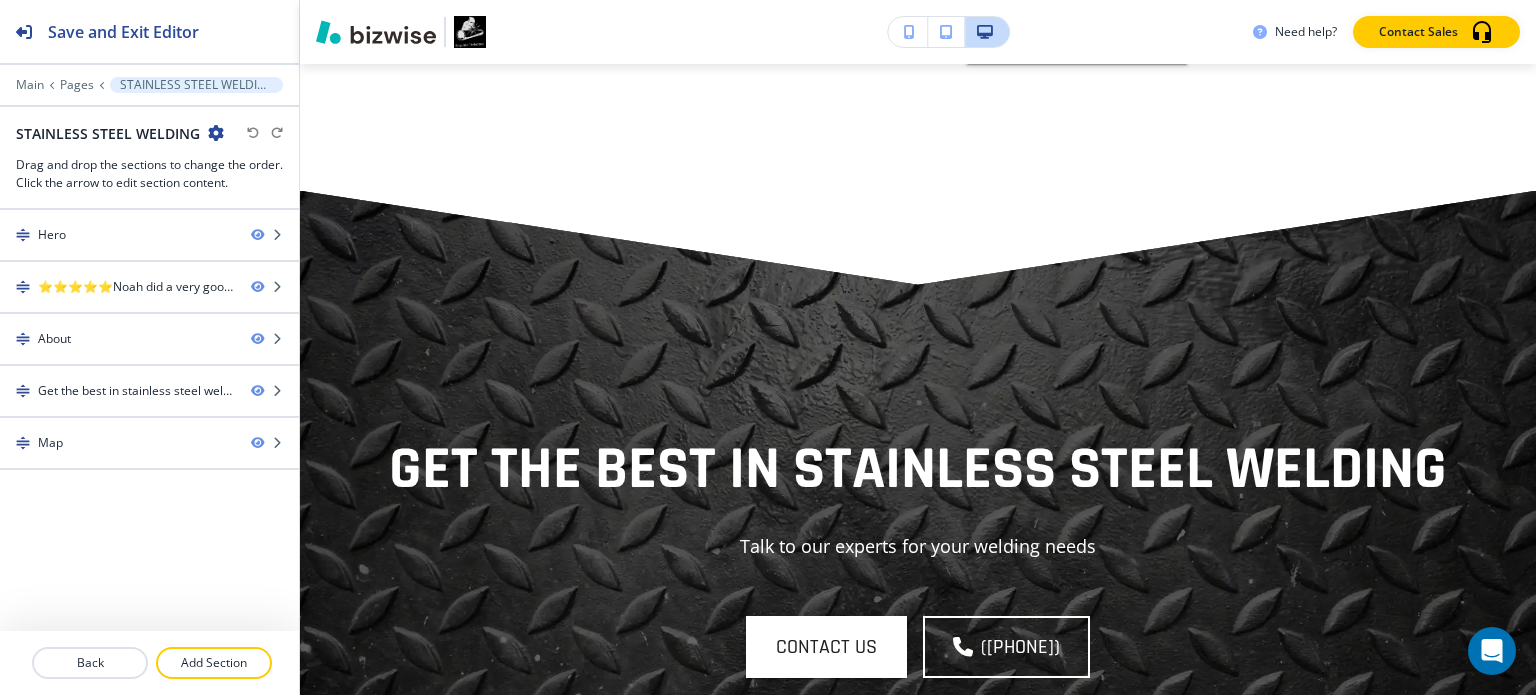 scroll, scrollTop: 1980, scrollLeft: 0, axis: vertical 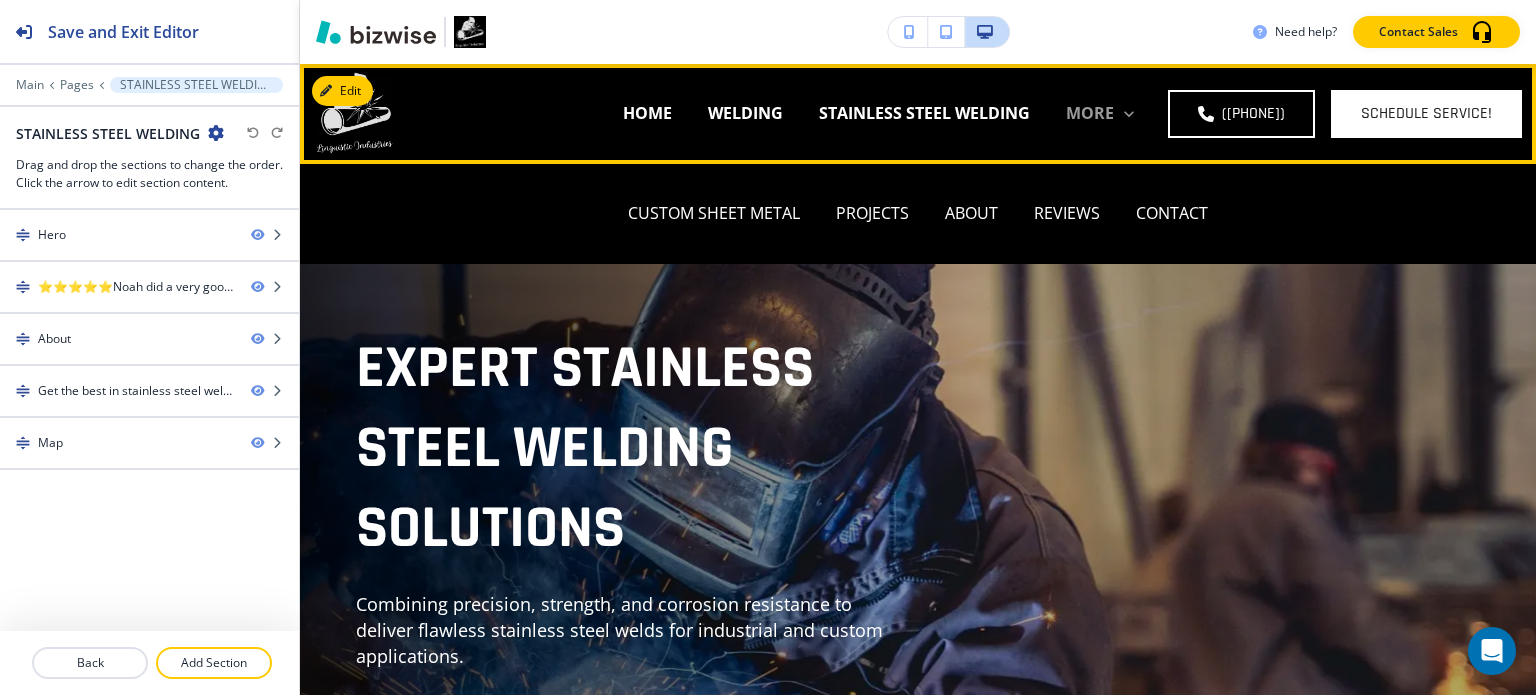 click on "MORE" at bounding box center [1090, 113] 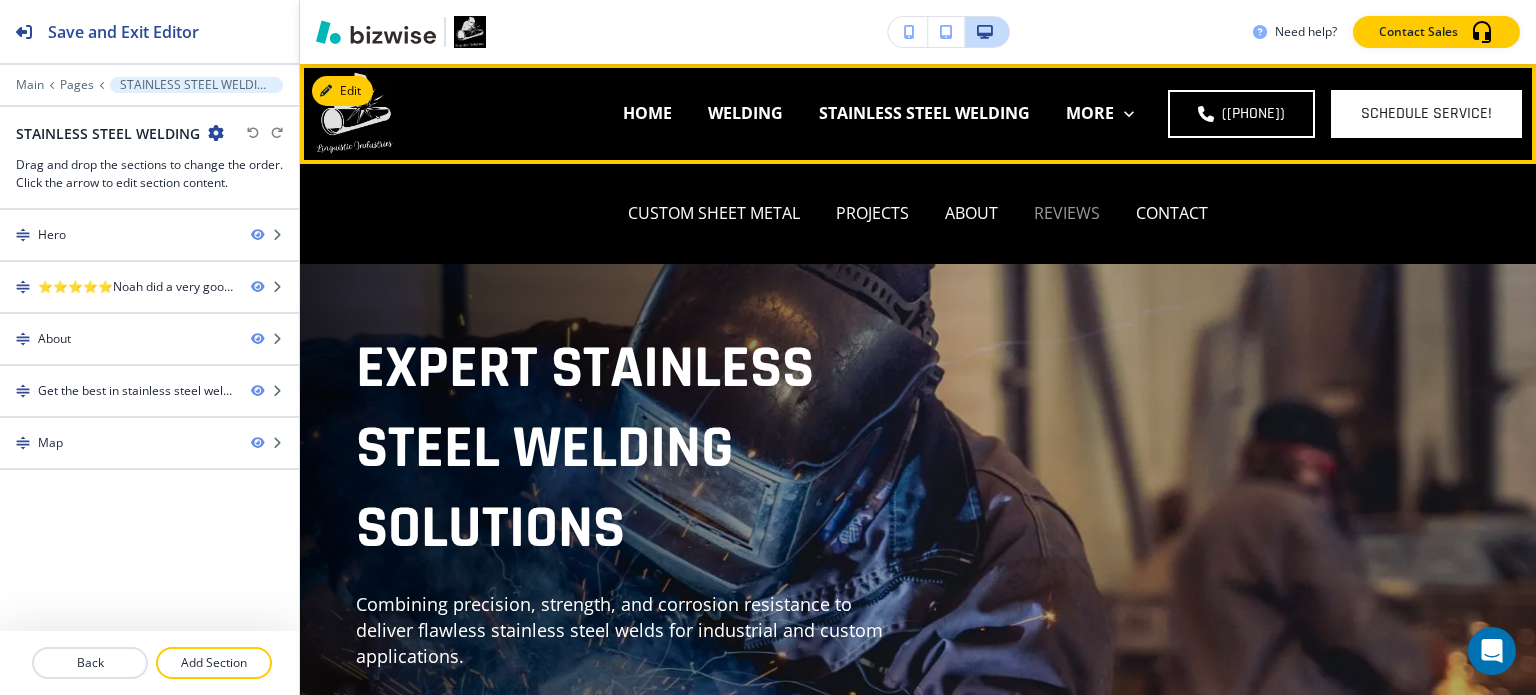 click on "REVIEWS" at bounding box center (1067, 213) 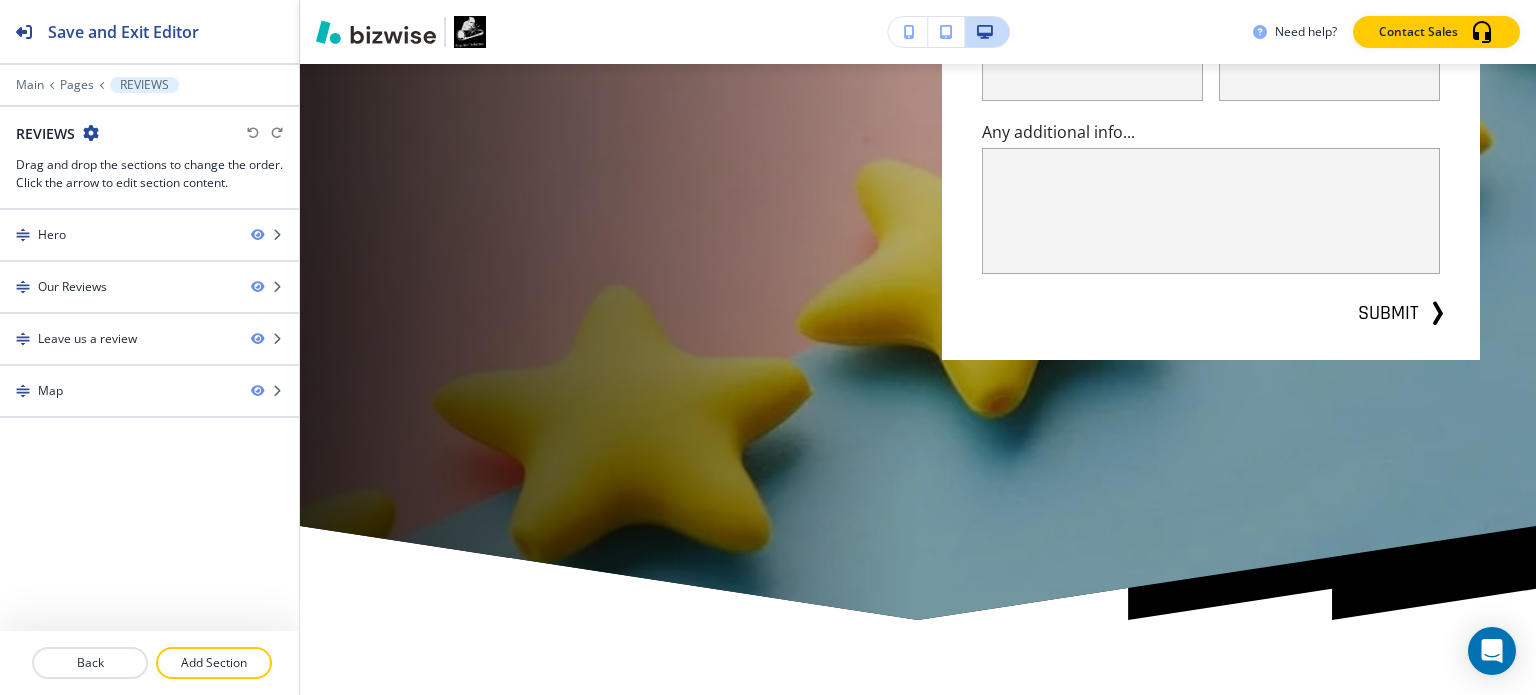 scroll, scrollTop: 0, scrollLeft: 0, axis: both 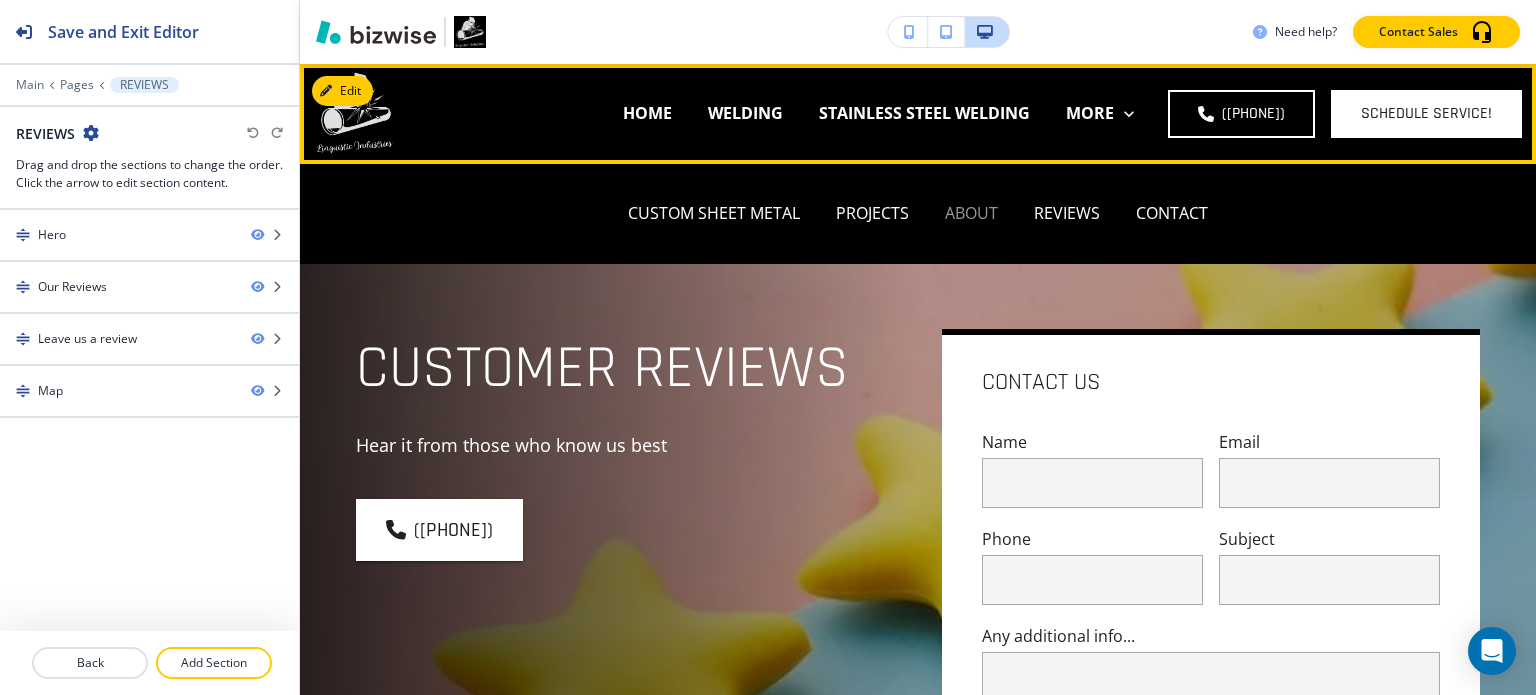 click on "ABOUT" at bounding box center [971, 213] 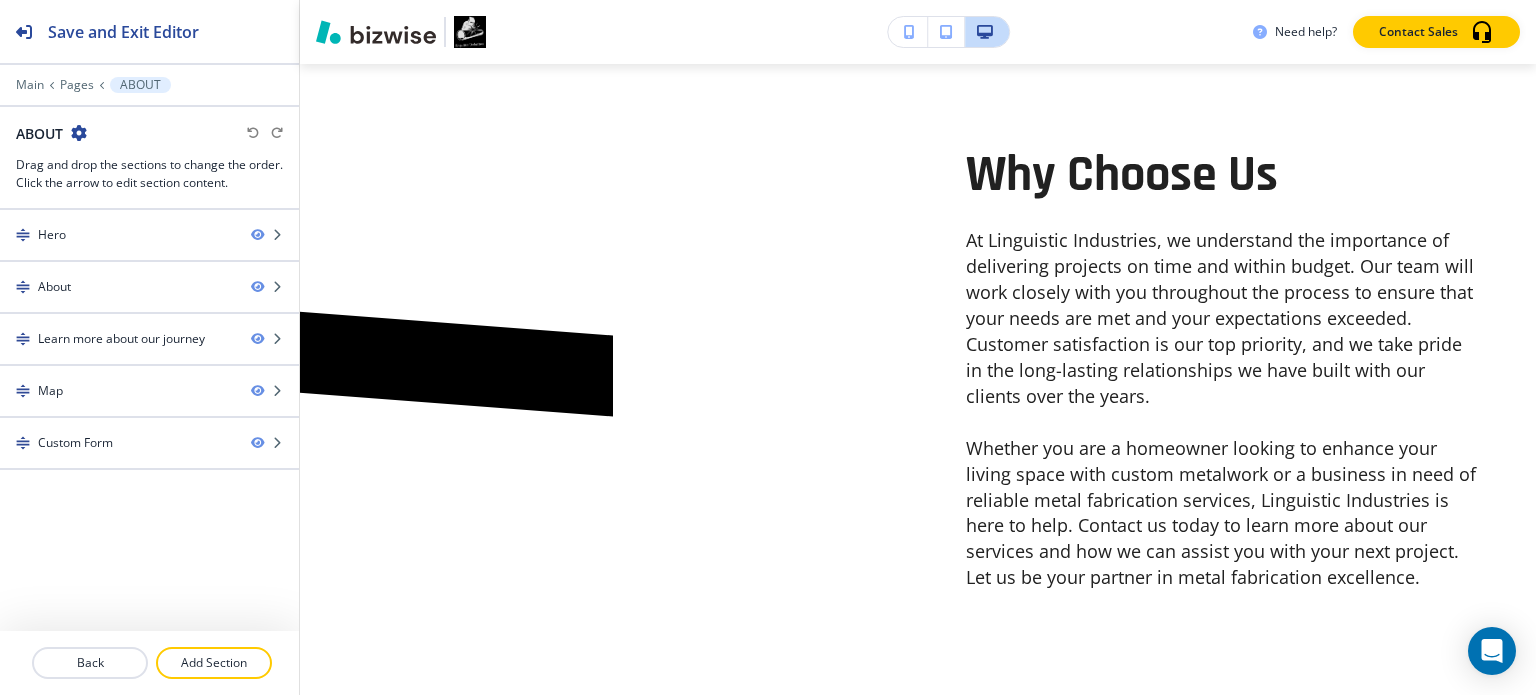 scroll, scrollTop: 1096, scrollLeft: 0, axis: vertical 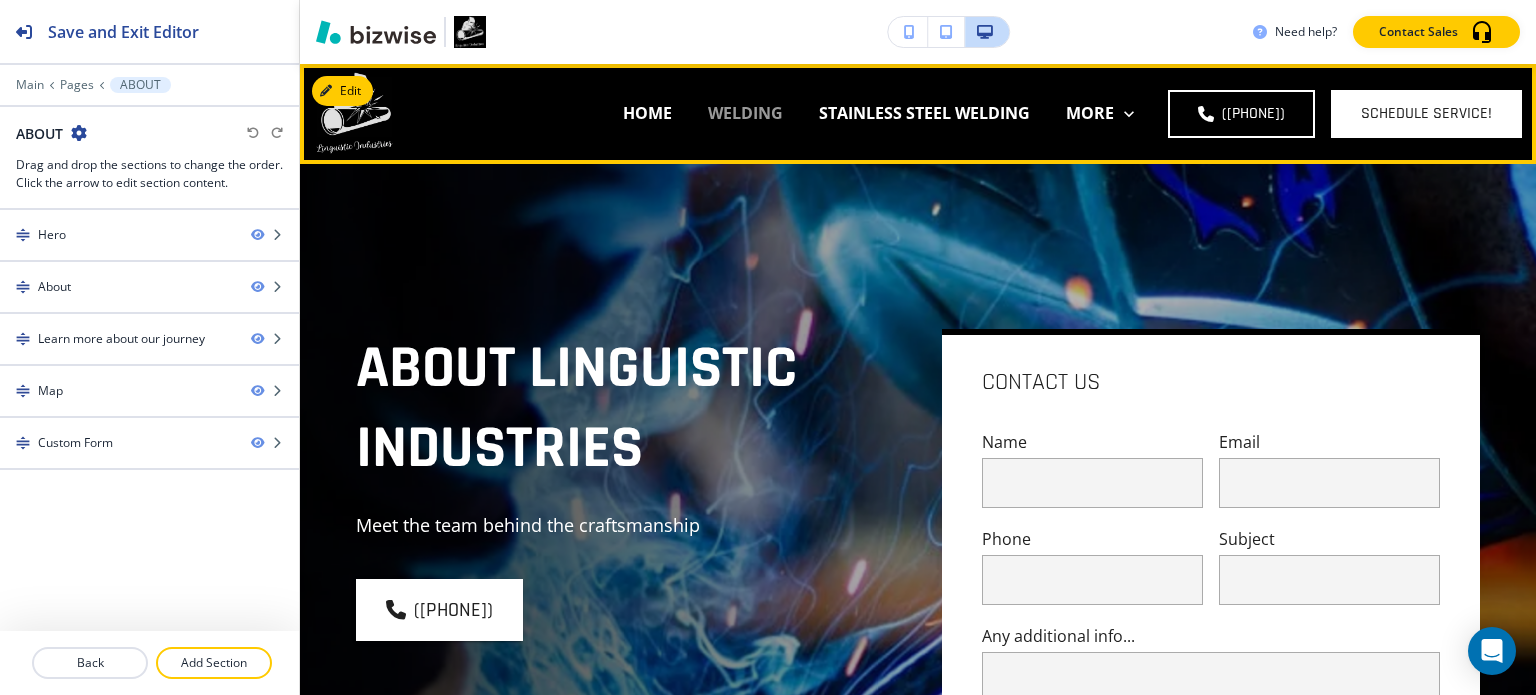click on "WELDING" at bounding box center (745, 113) 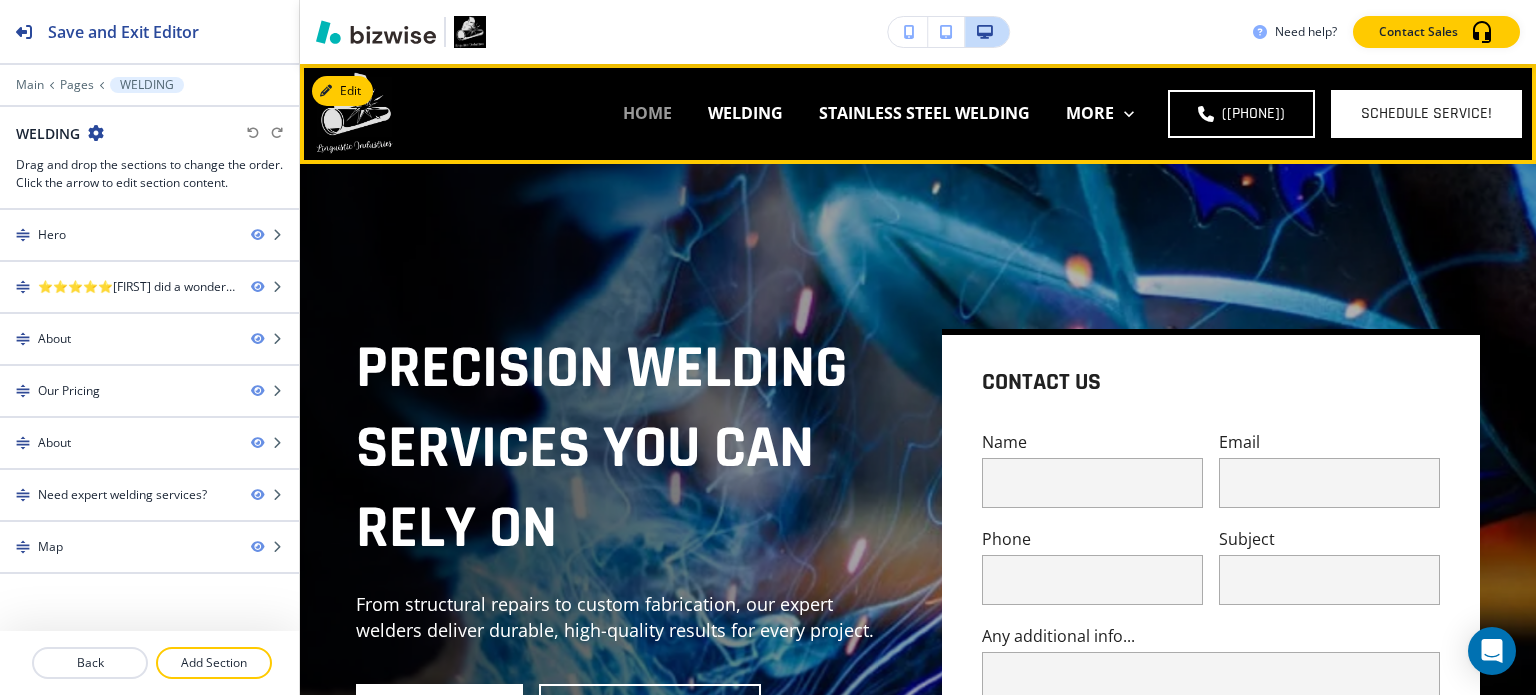 click on "HOME" at bounding box center (647, 113) 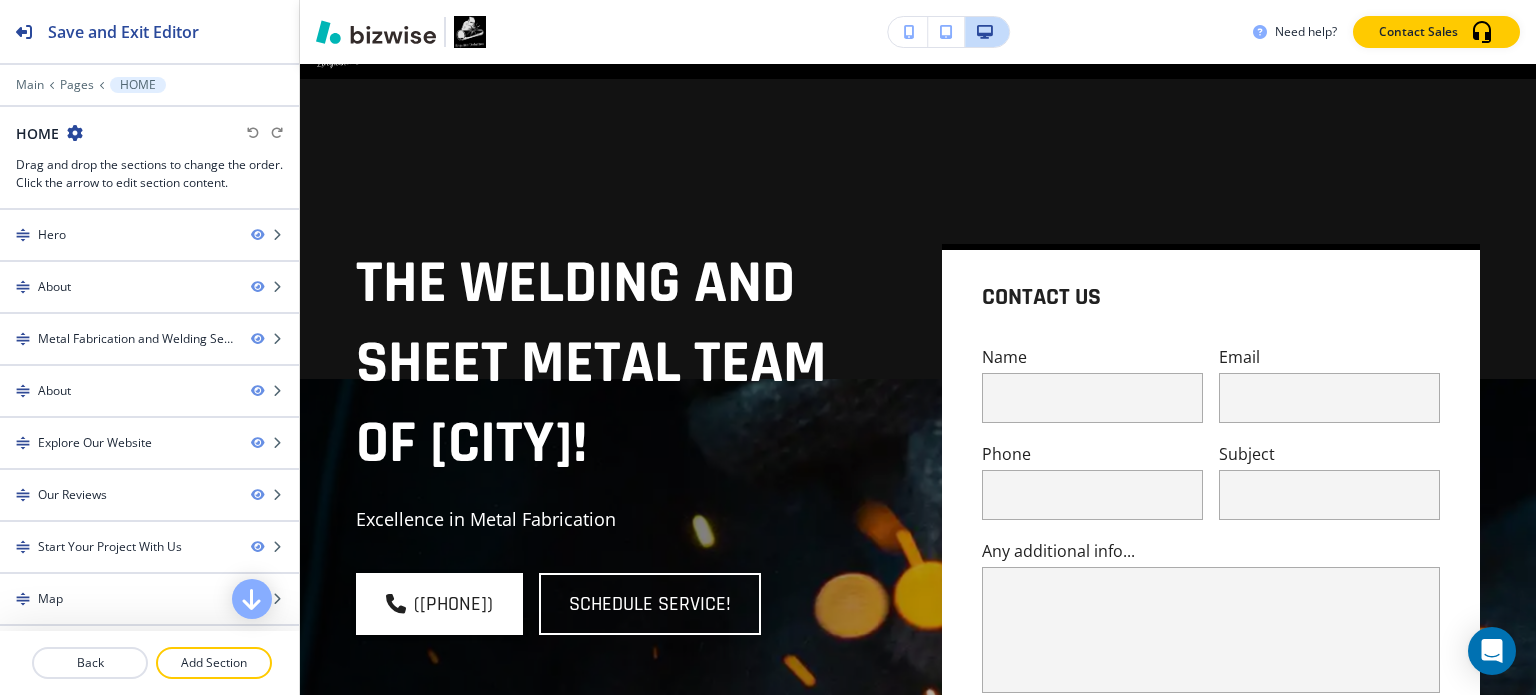 scroll, scrollTop: 0, scrollLeft: 0, axis: both 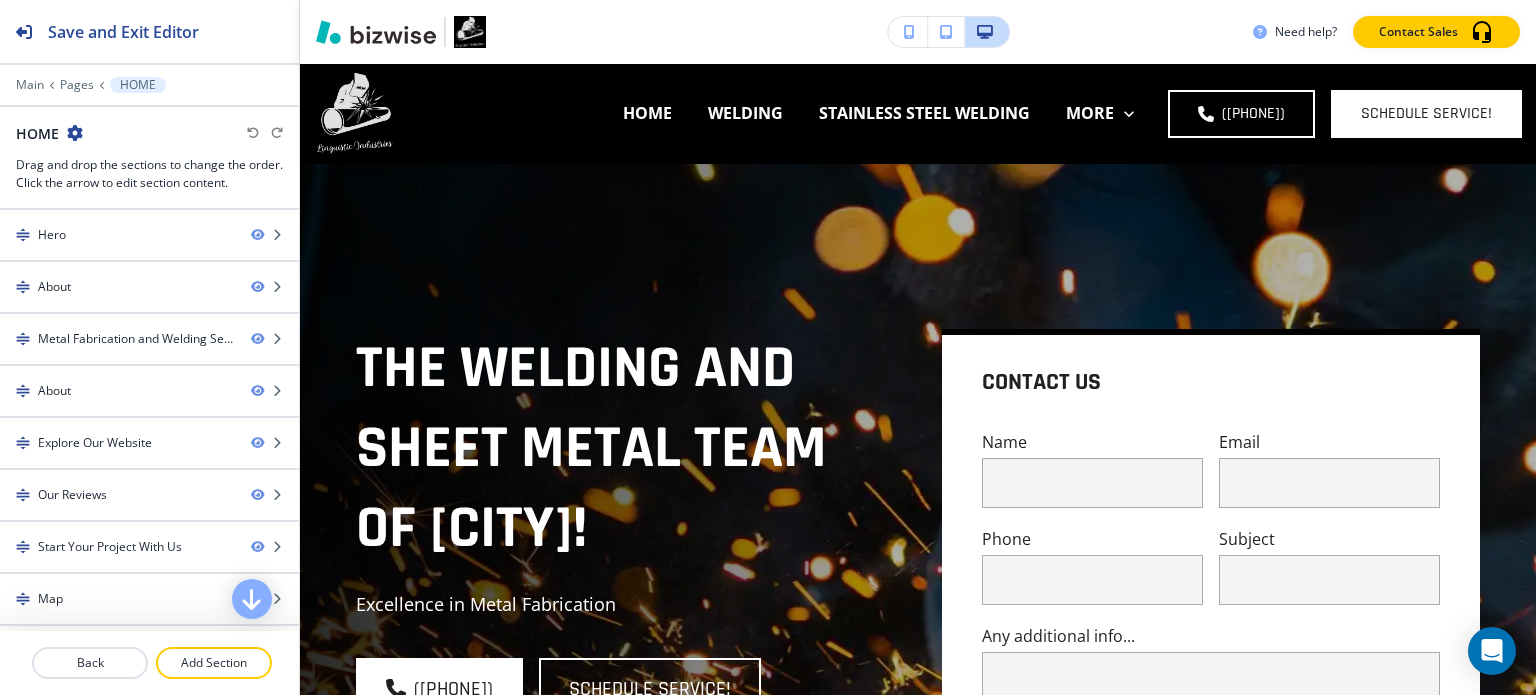 click at bounding box center (946, 32) 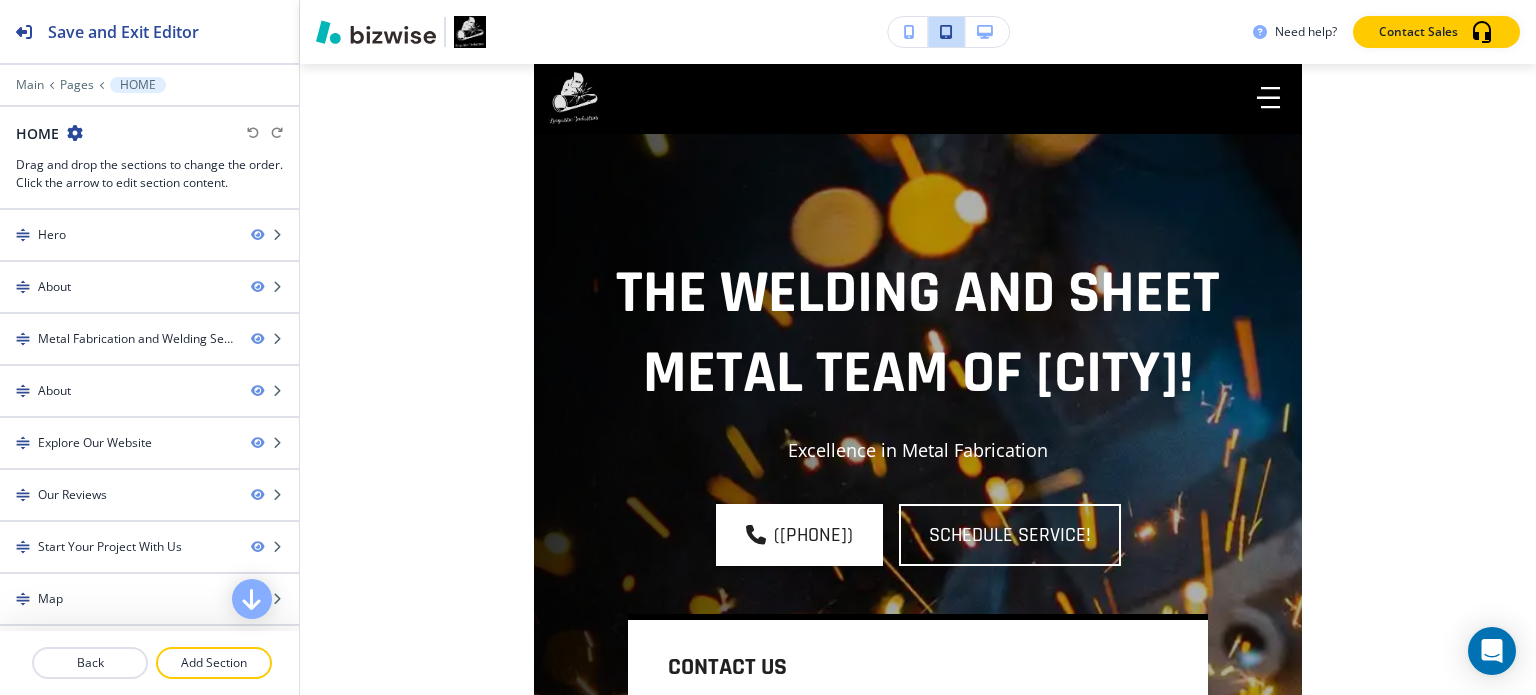 click at bounding box center (909, 32) 